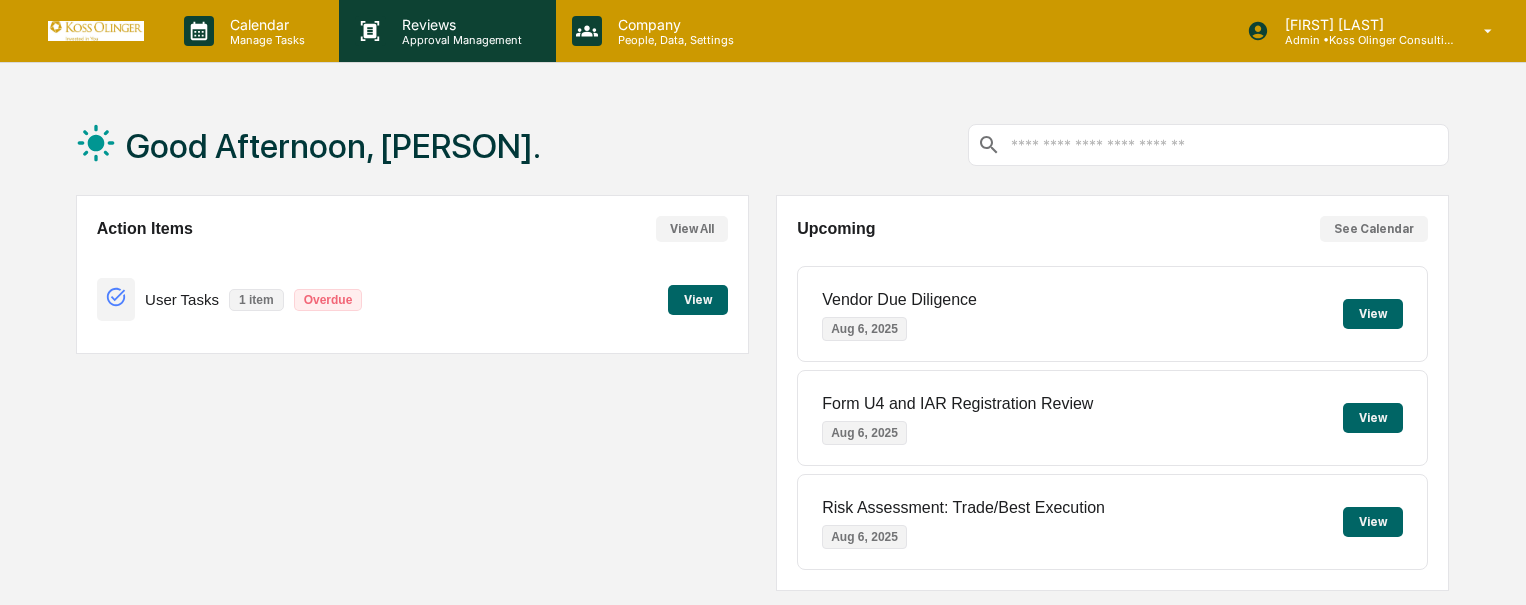 scroll, scrollTop: 0, scrollLeft: 0, axis: both 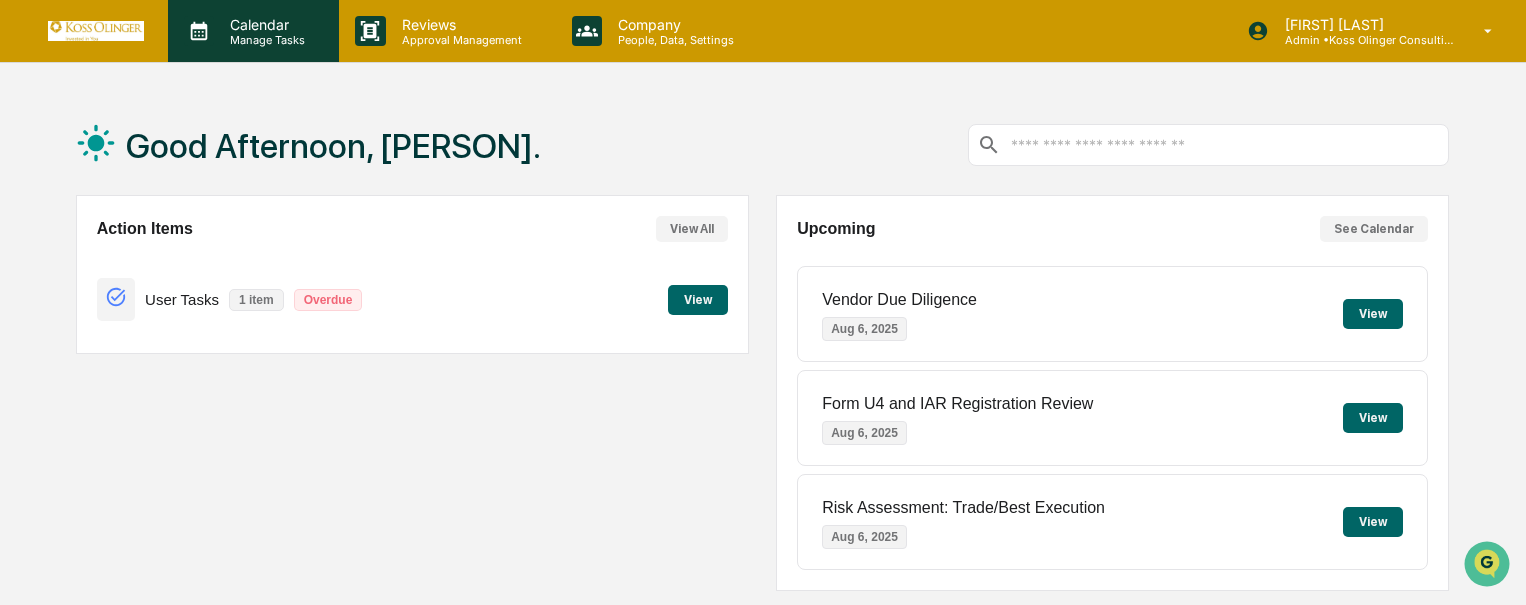 click on "Calendar Manage Tasks" at bounding box center [253, 31] 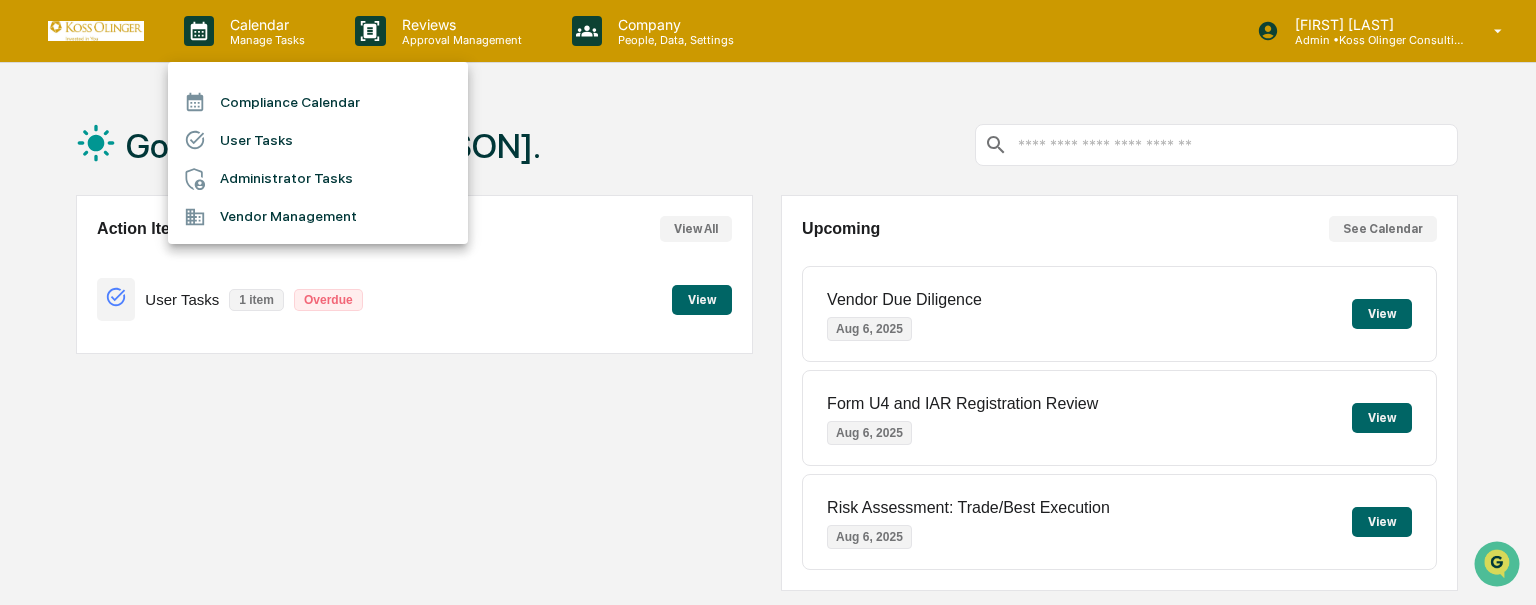click on "User Tasks" at bounding box center (318, 140) 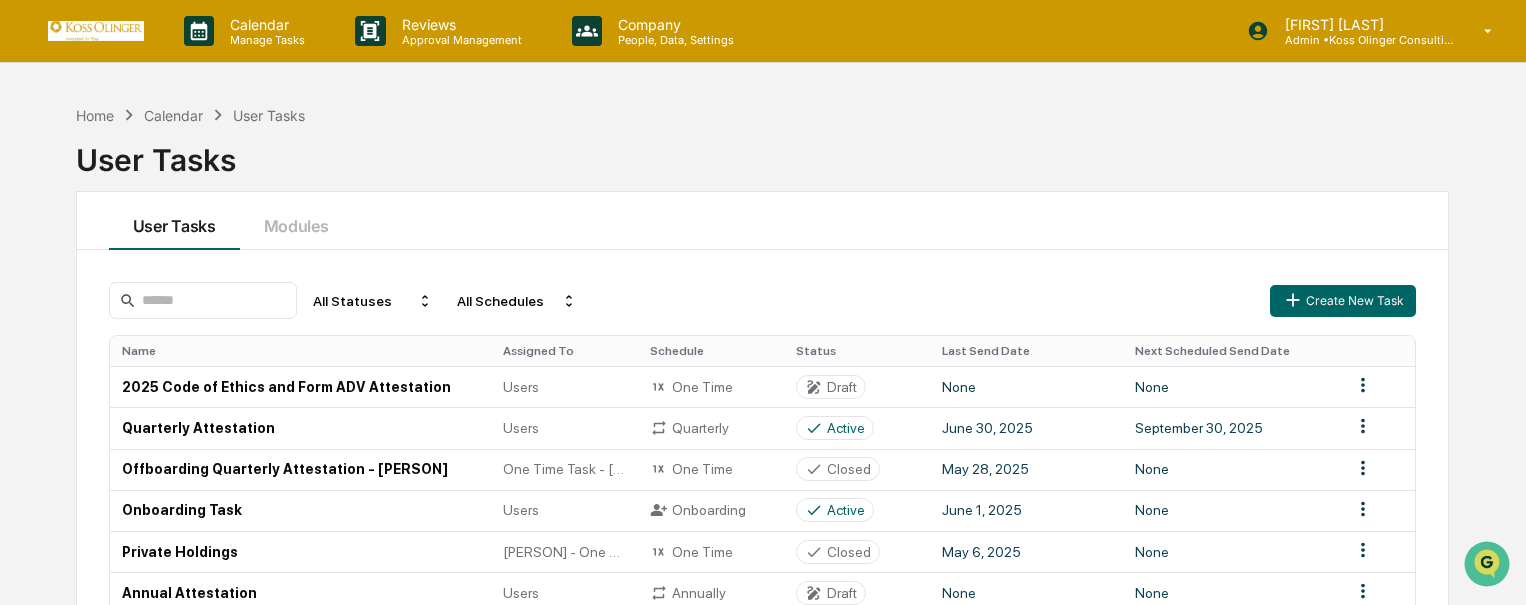 scroll, scrollTop: 200, scrollLeft: 0, axis: vertical 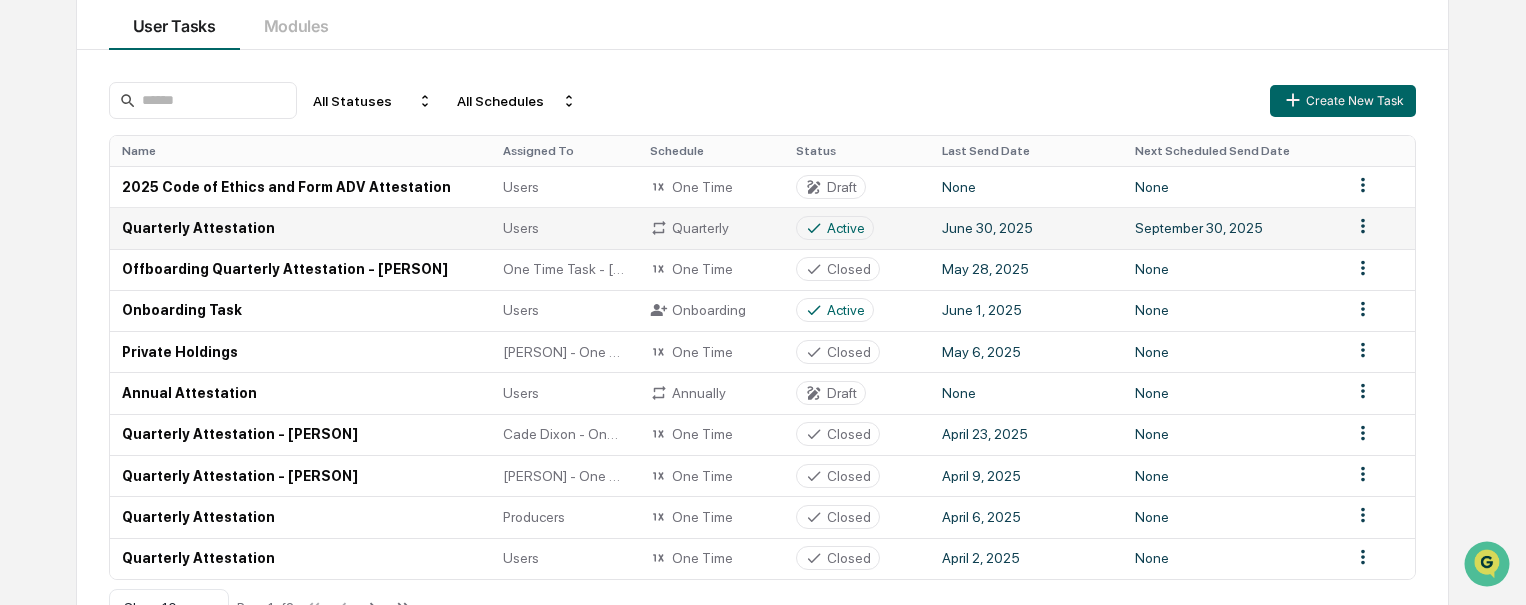 click on "Quarterly" at bounding box center (711, 227) 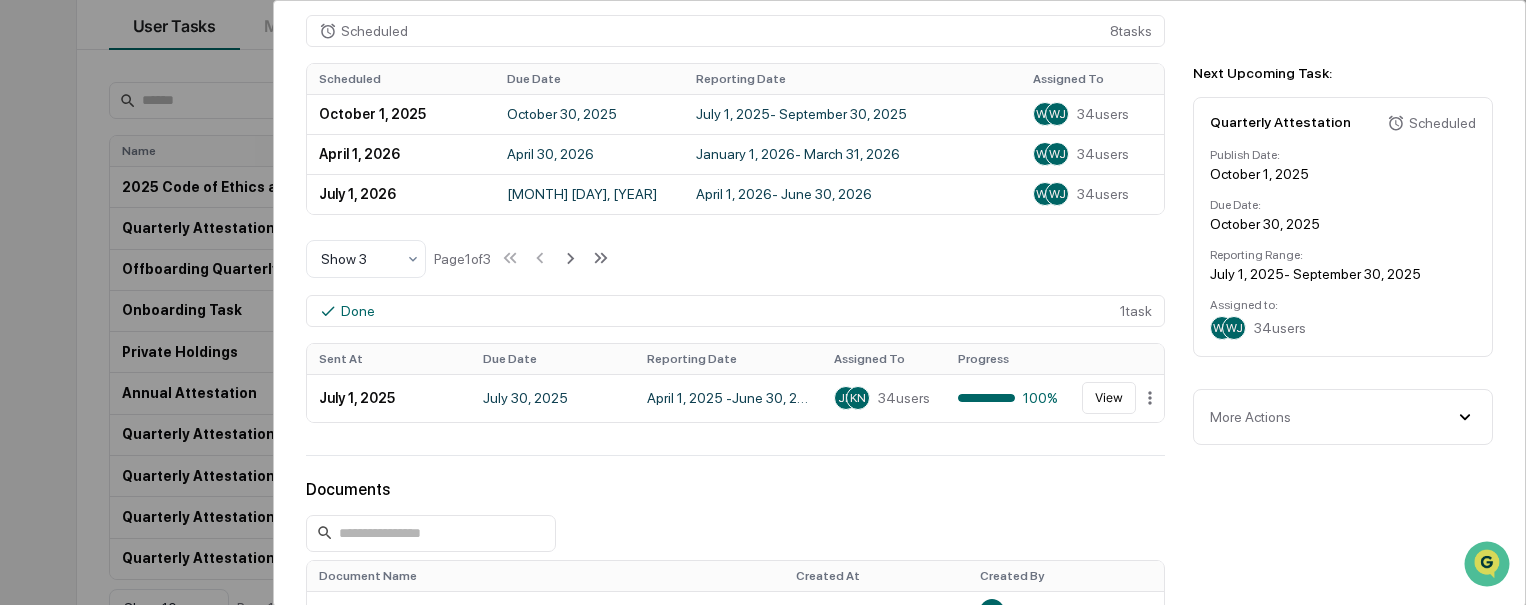 scroll, scrollTop: 690, scrollLeft: 0, axis: vertical 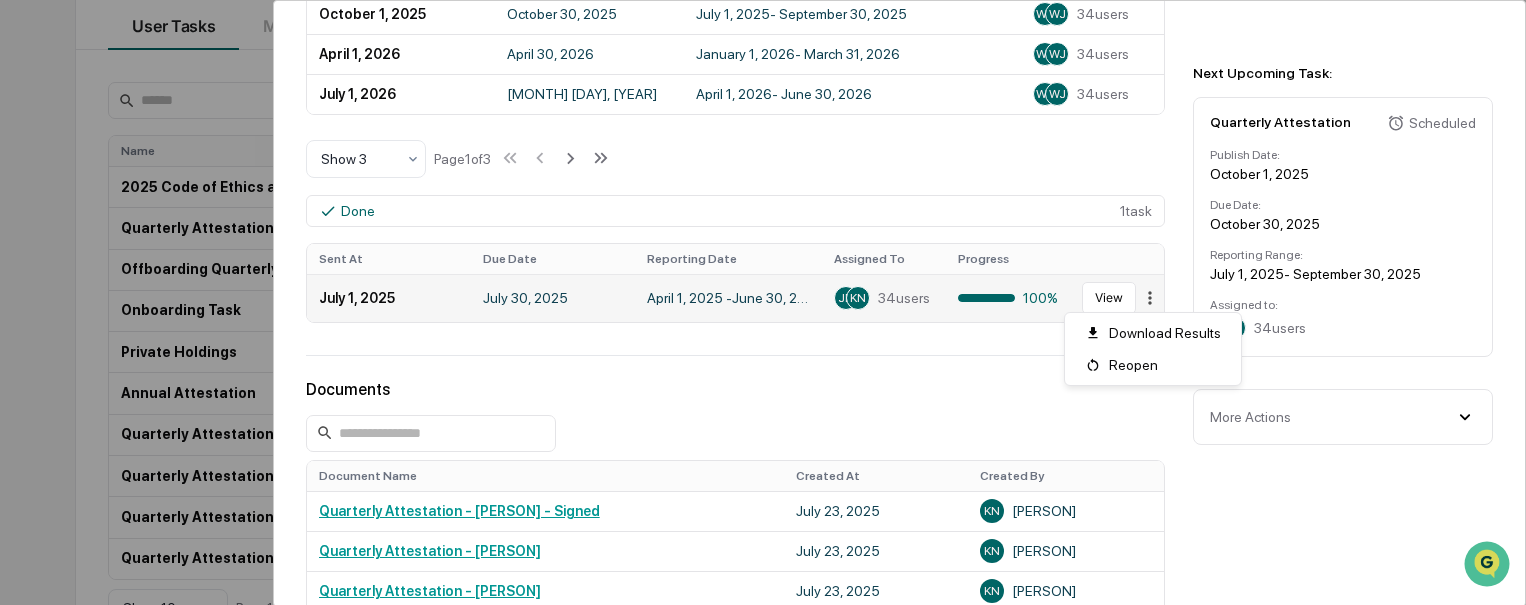 click on "Calendar Manage Tasks Reviews Approval Management Company People, Data, Settings [PERSON] Admin • Koss Olinger Consulting, LLC Home Calendar User Tasks User Tasks User Tasks Modules All Statuses All Schedules Create New Task Name Assigned To Schedule Status Last Send Date Next Scheduled Send Date 2025 Code of Ethics and Form ADV Attestation Users One Time Draft None None Quarterly Attestation Users Quarterly Active June 30, 2025 September 30, 2025 Offboarding Quarterly Attestation - [PERSON] One Time Task - [PERSON] One Time Closed May 28, 2025 None Onboarding Task Users Onboarding Active June 1, 2025 None Private Holdings [PERSON] - One Time Task One Time Closed May 6, 2025 None Annual Attestation Users Annually Draft None None Quarterly Attestation - [PERSON] [PERSON] - One Time Task One Time Closed April 23, 2025 None Quarterly Attestation - [PERSON] [PERSON] - One Time Task One Time Closed April 9, 2025 None Quarterly Attestation Producers" at bounding box center (763, 102) 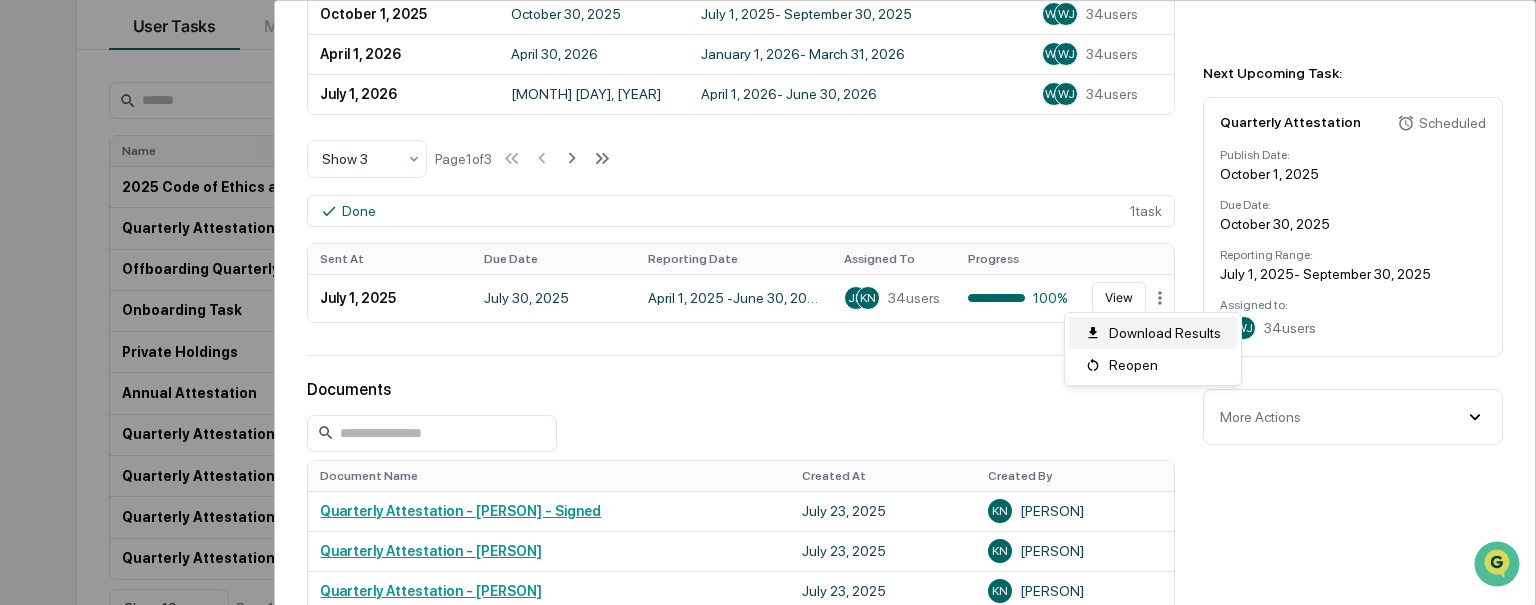 click on "Download Results" at bounding box center [1153, 333] 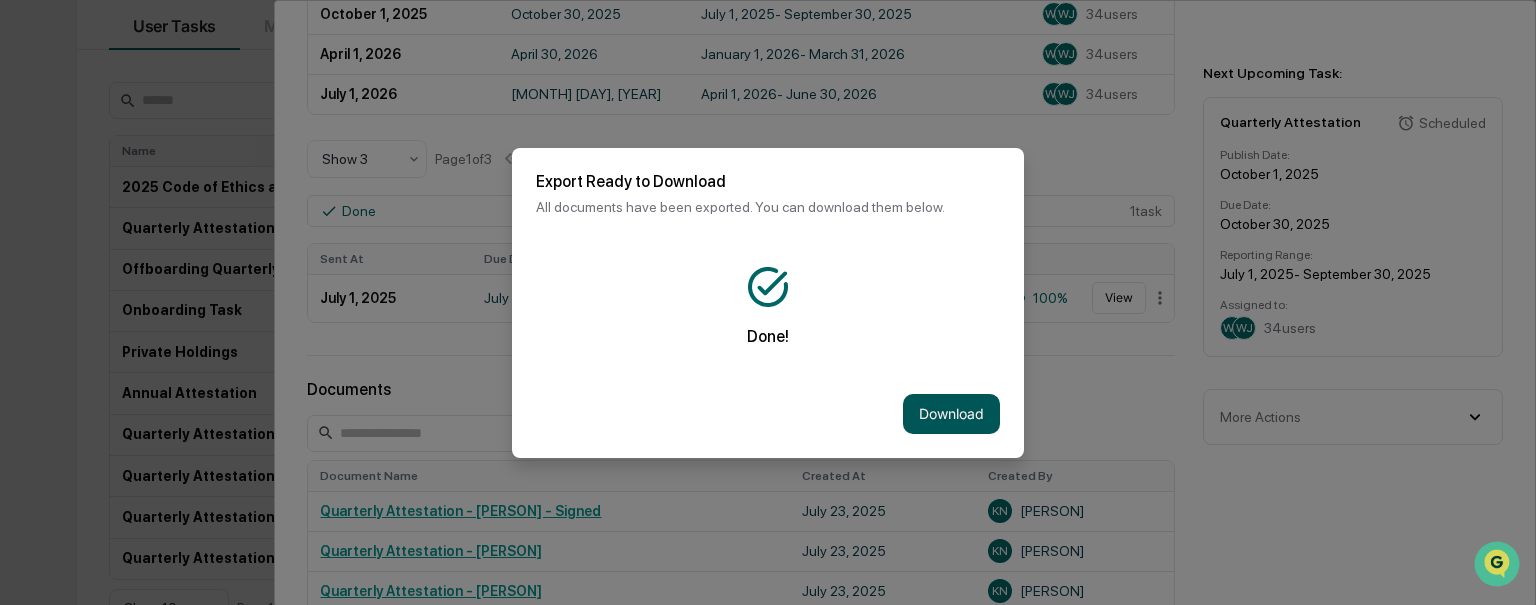 click on "Download" at bounding box center (951, 414) 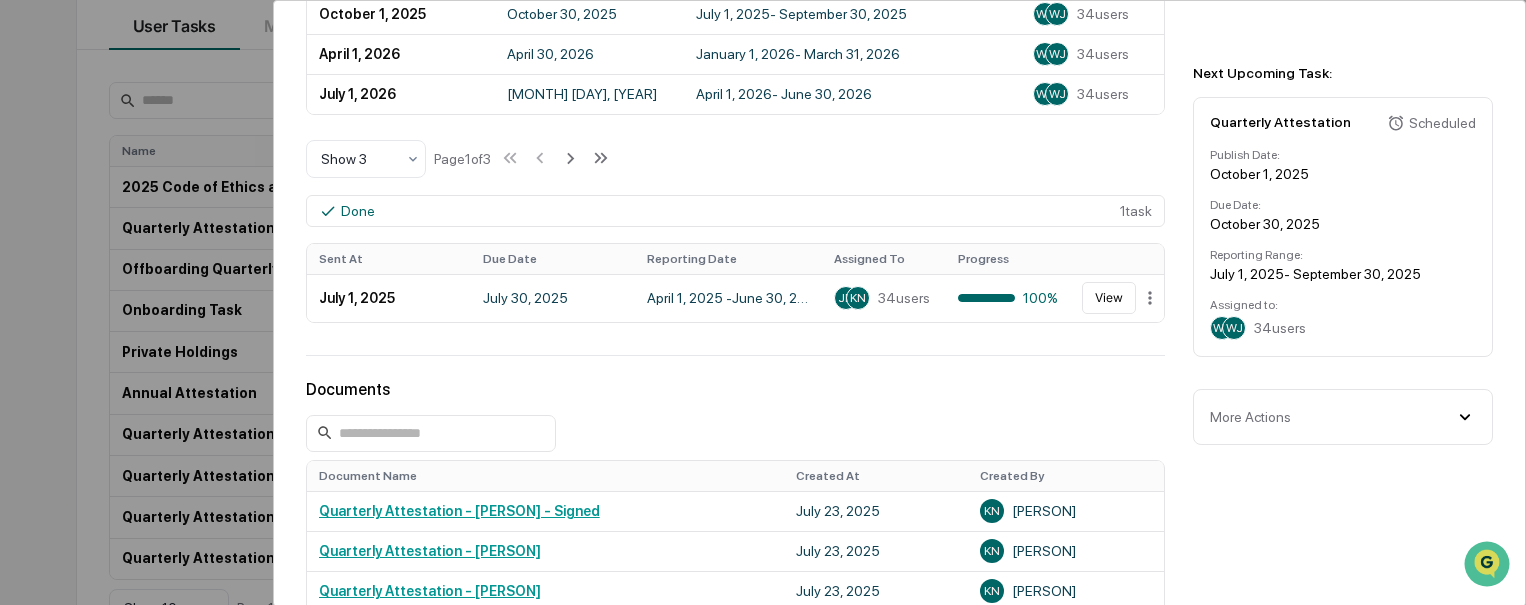 click on "User Tasks Quarterly Attestation Quarterly Attestation Active No description Details Assigned Group: Users Frequency: Quarterly Every April, July, and October on the 1st Due Date: Regulatory Task - 30 days Reporting Dates: Past Quarter Publish Note: None Send Weekly Reminders: No Edit Workflow Edit Workflow Start Financial Reporting Review & Certification Task Schedule Scheduled 8 tasks Scheduled Due Date Reporting Date Assigned To October 1, 2025 October 30, 2025 July 1, 2025 - September 30, 2025 WD WJ 34 users April 1, 2026 April 30, 2026 January 1, 2026 - March 31, 2026 WD WJ 34 users July 1, 2026 July 30, 2026 April 1, 2026 - June 30, 2026 WD WJ 34 users Show 3 Page 1 of 3 Done 1 task Sent At Due Date Reporting Date Assigned To Progress July 1, 2025 July 30, 2025 April 1, 2025 - June 30, 2025 JM KN 34 users 100% View Documents Document Name Created At Created By Quarterly Attestation - [PERSON] - Signed July 23, 2025 KN [PERSON] July 23, 2025 KN Kasey Nelson KN CL" at bounding box center [763, 302] 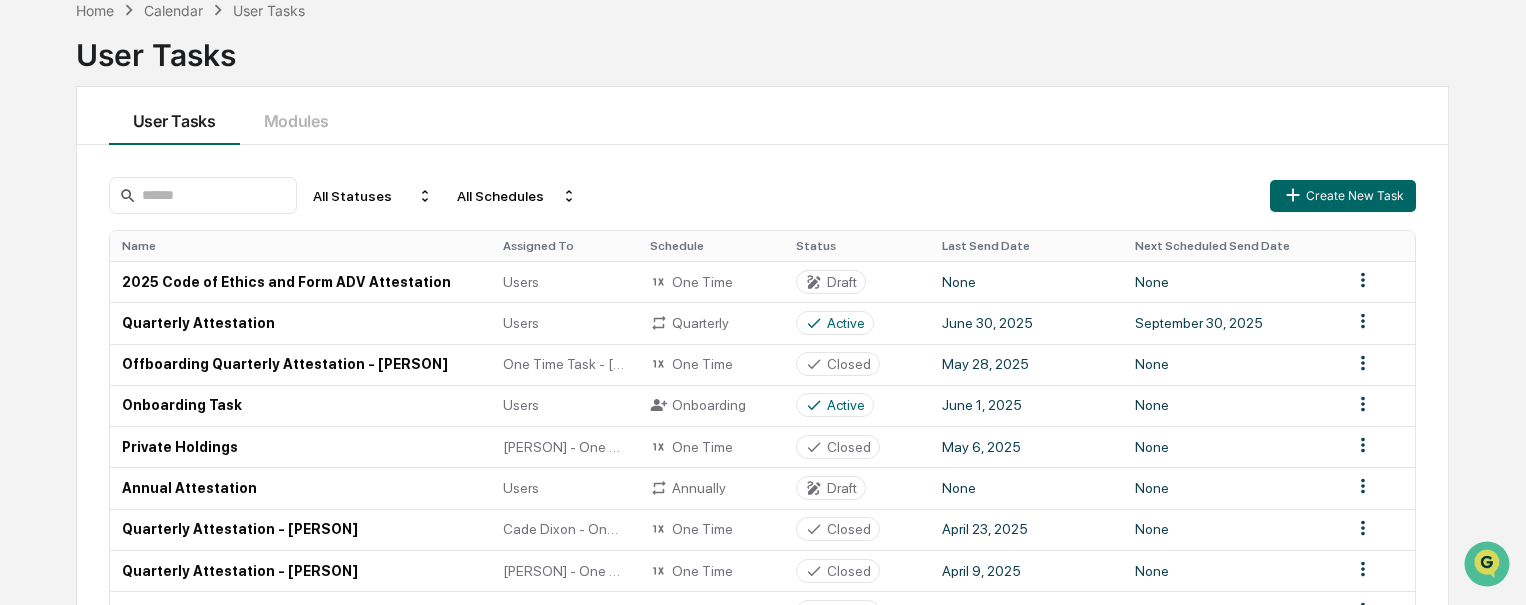 scroll, scrollTop: 0, scrollLeft: 0, axis: both 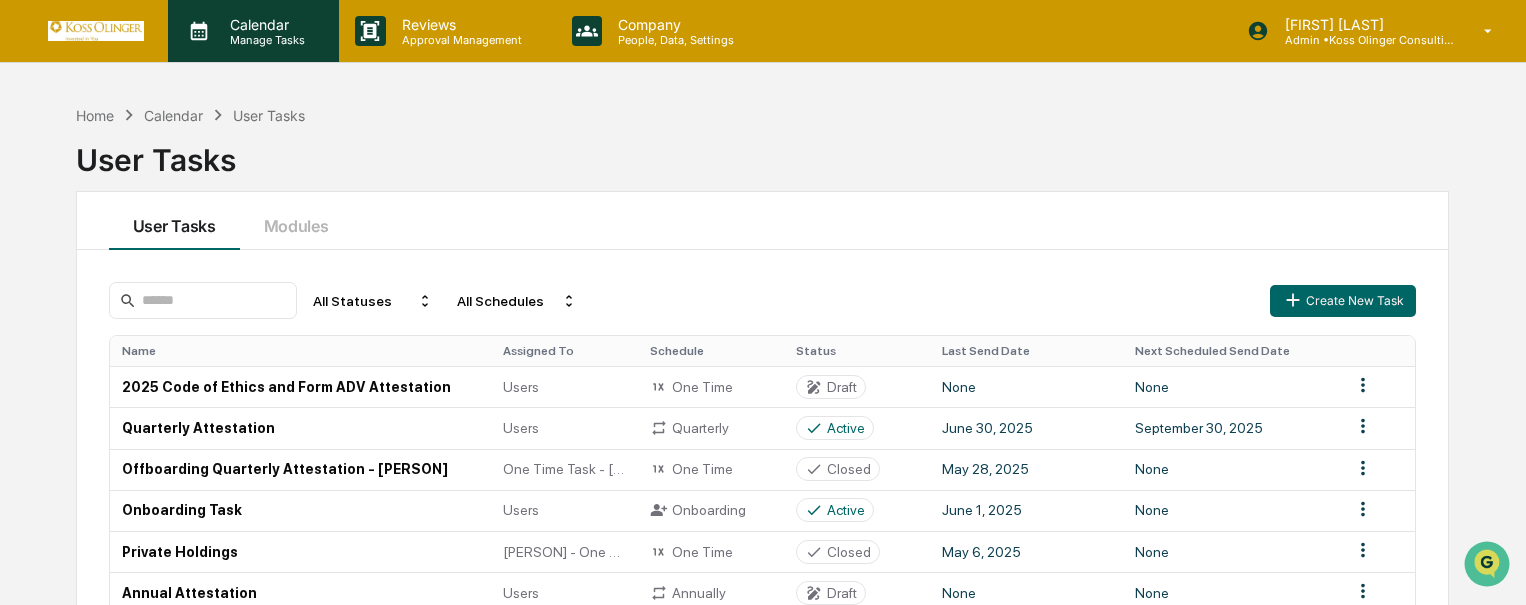 click on "Manage Tasks" at bounding box center (264, 40) 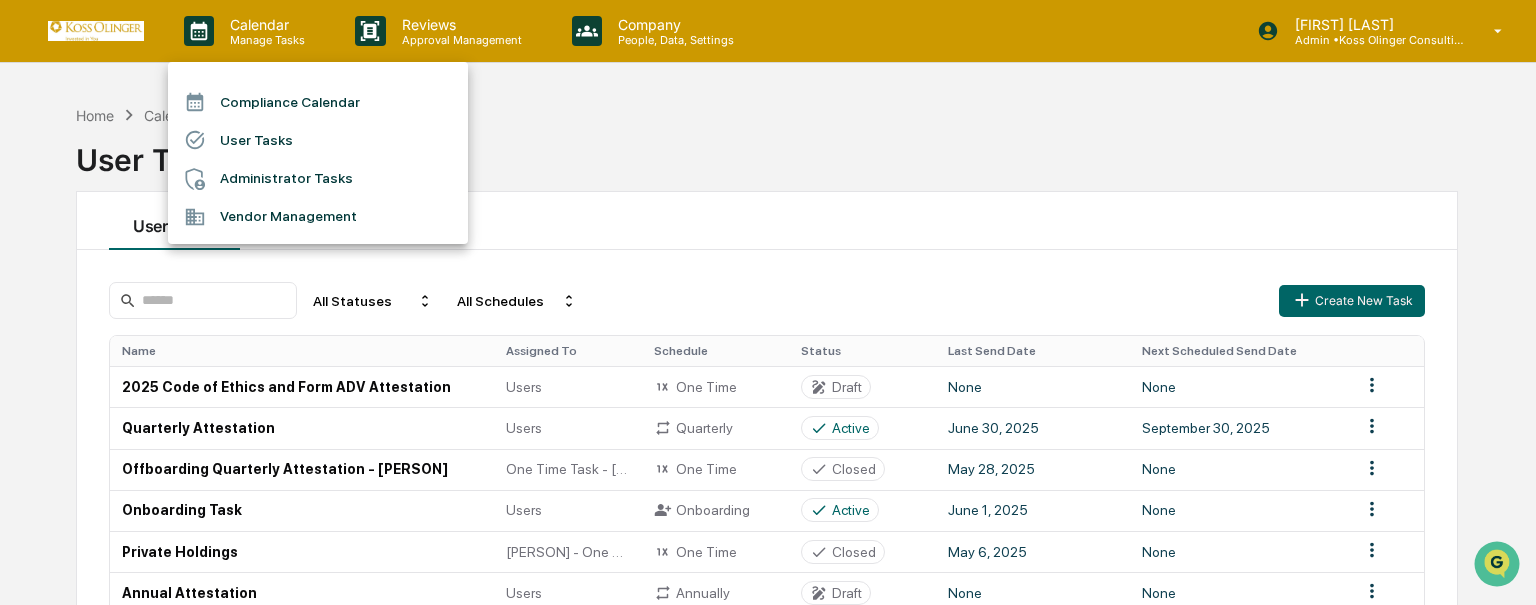 click on "Administrator Tasks" at bounding box center (318, 179) 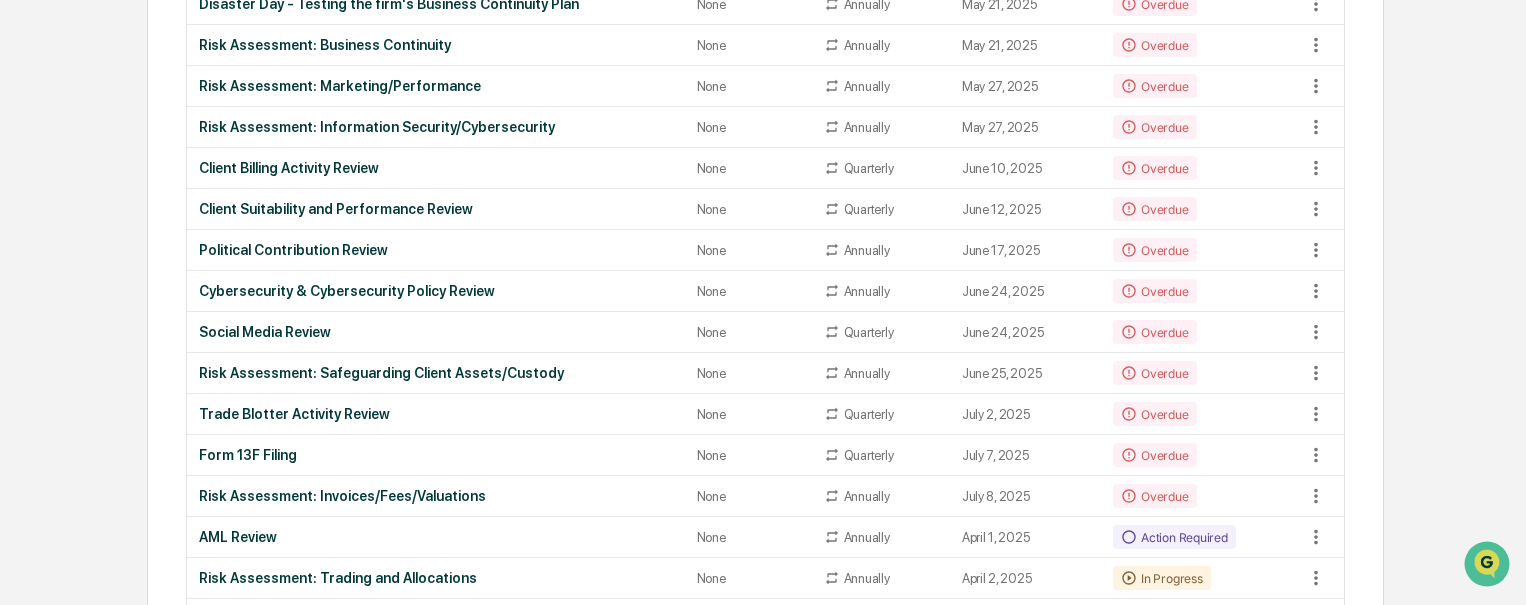 scroll, scrollTop: 1059, scrollLeft: 0, axis: vertical 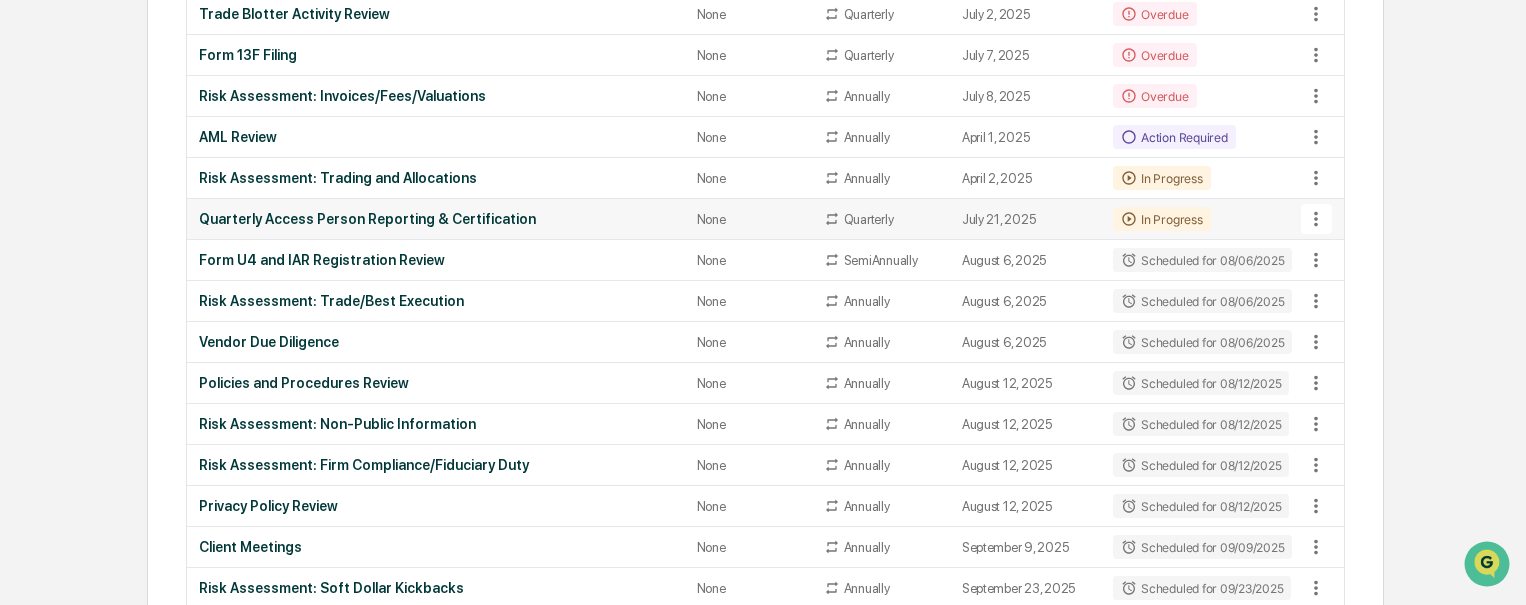 click on "Quarterly Access Person Reporting & Certification" at bounding box center (436, 219) 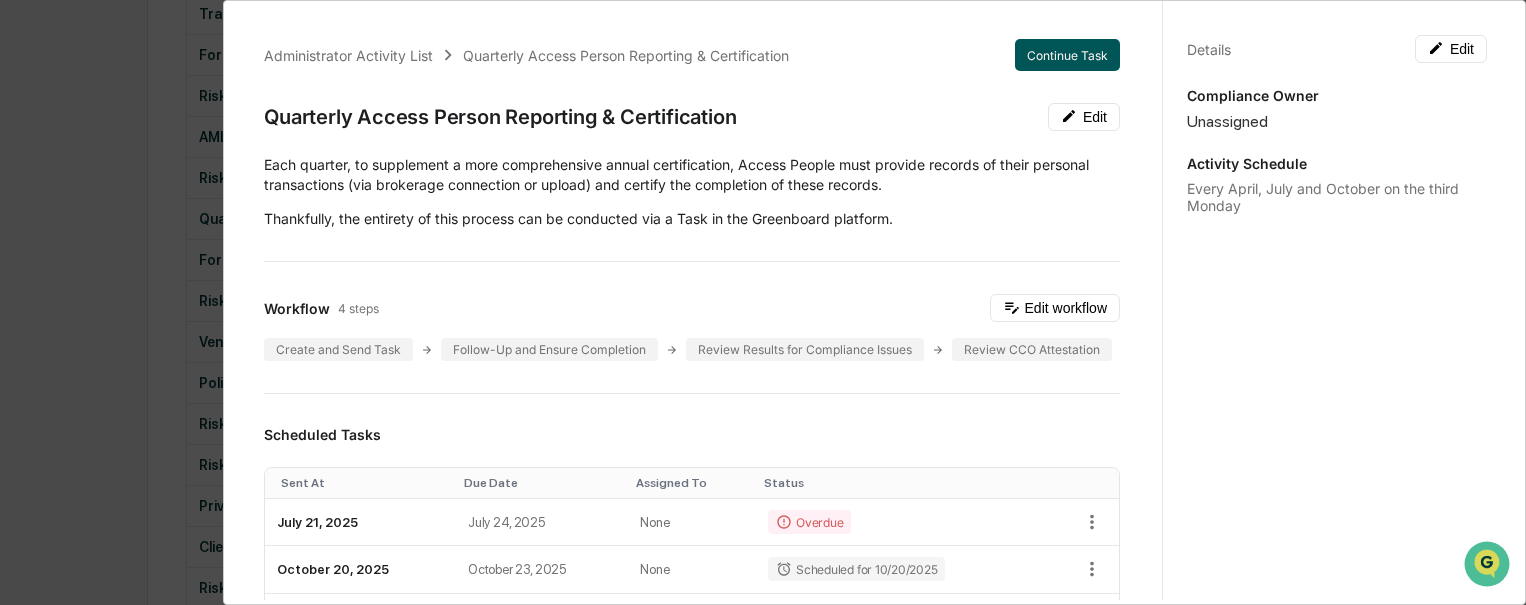 click on "Continue Task" at bounding box center (1067, 55) 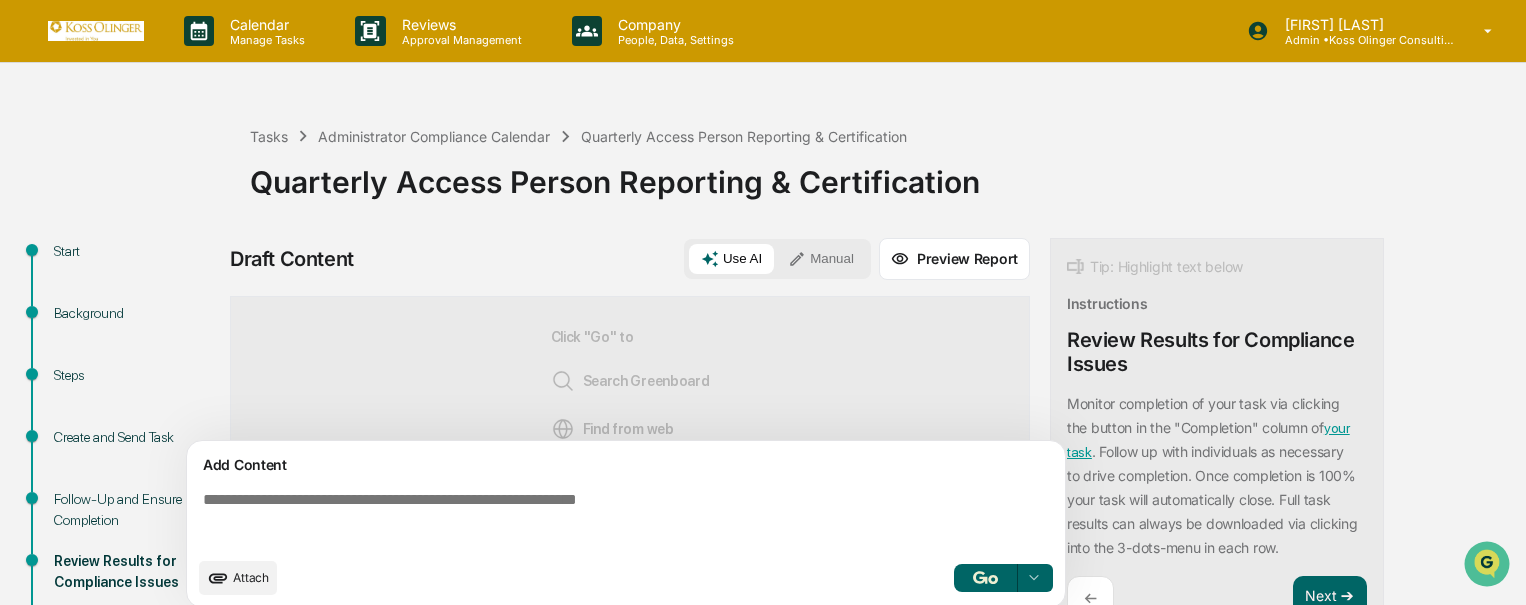 scroll, scrollTop: 89, scrollLeft: 0, axis: vertical 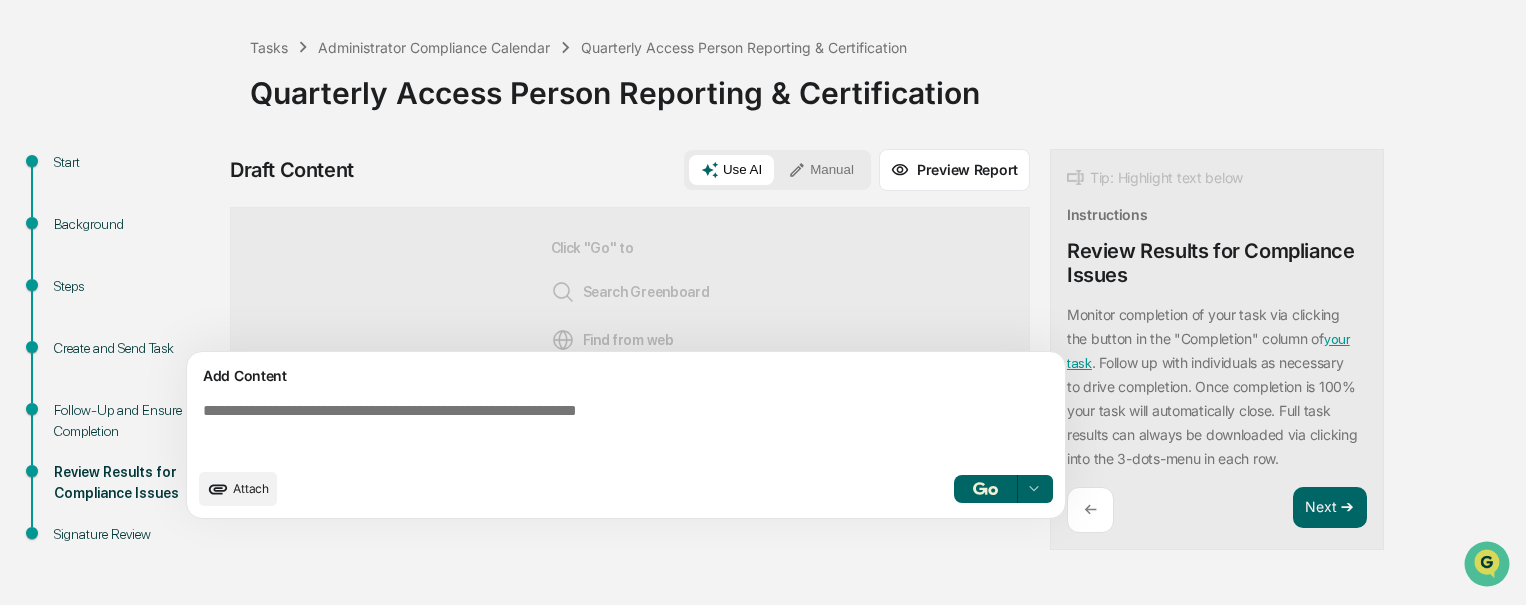 click on "Attach" at bounding box center (251, 488) 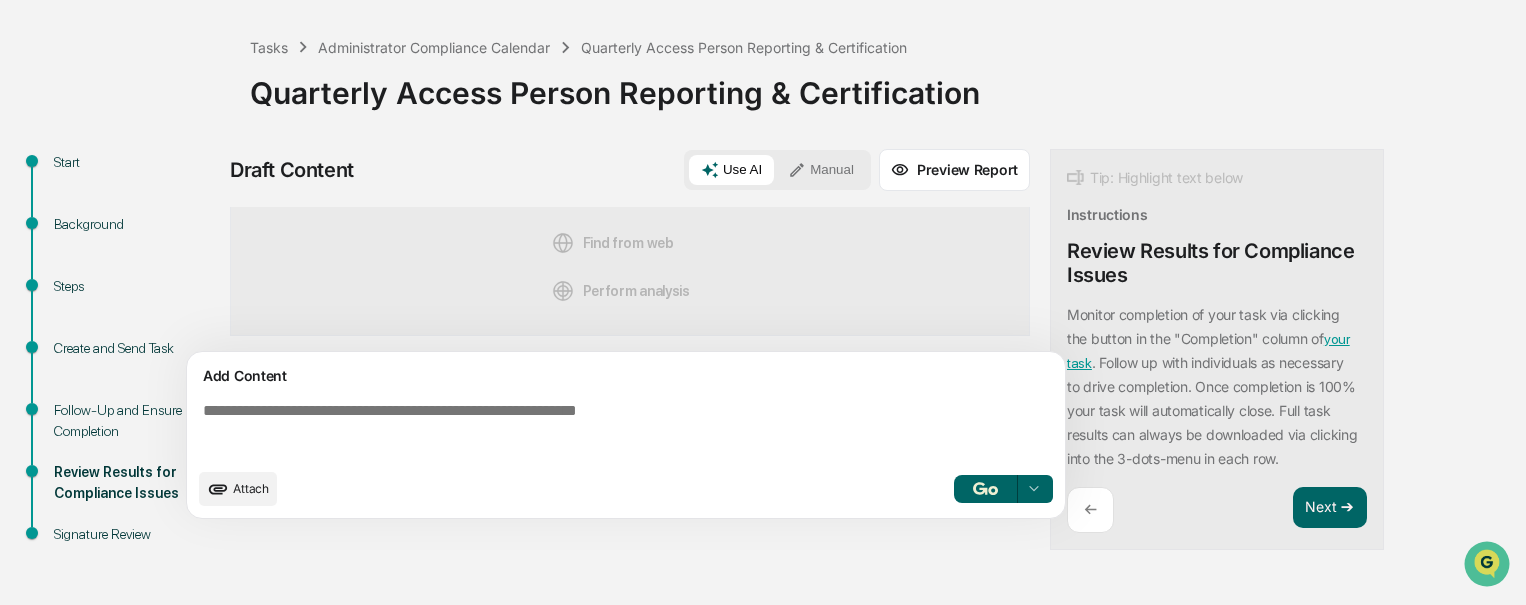 click at bounding box center (630, 430) 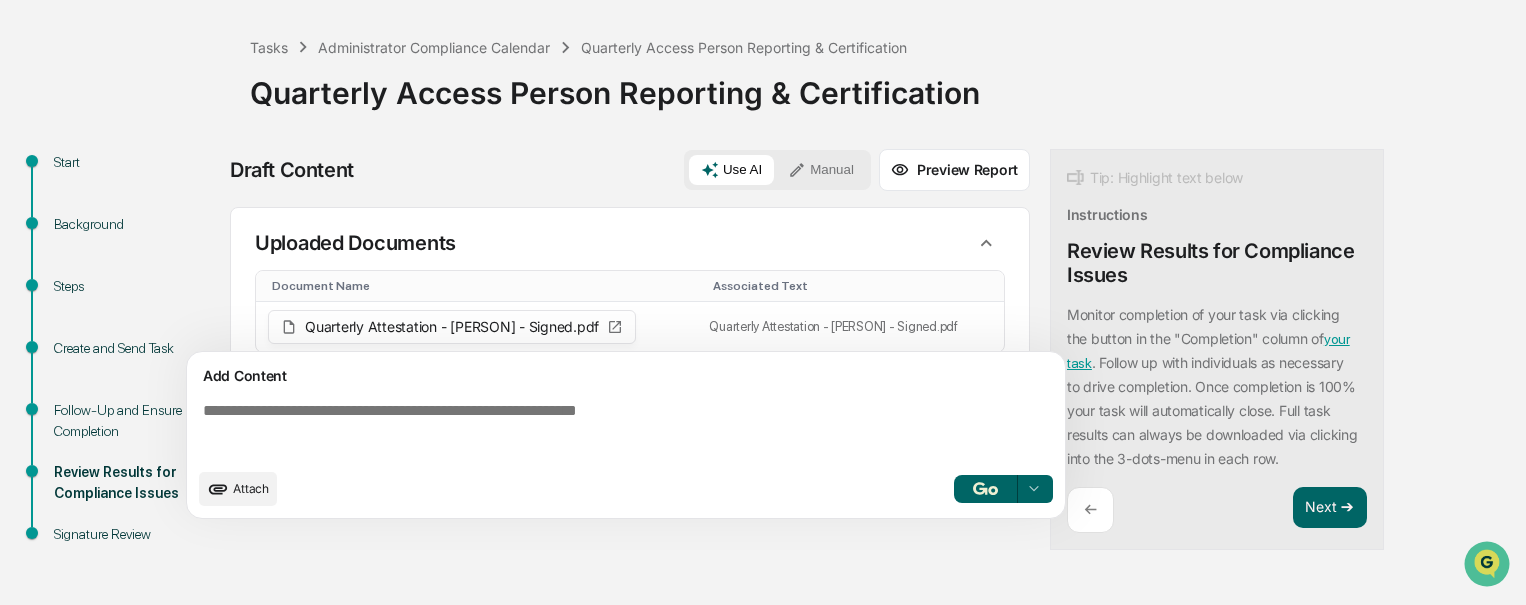 scroll, scrollTop: 34, scrollLeft: 0, axis: vertical 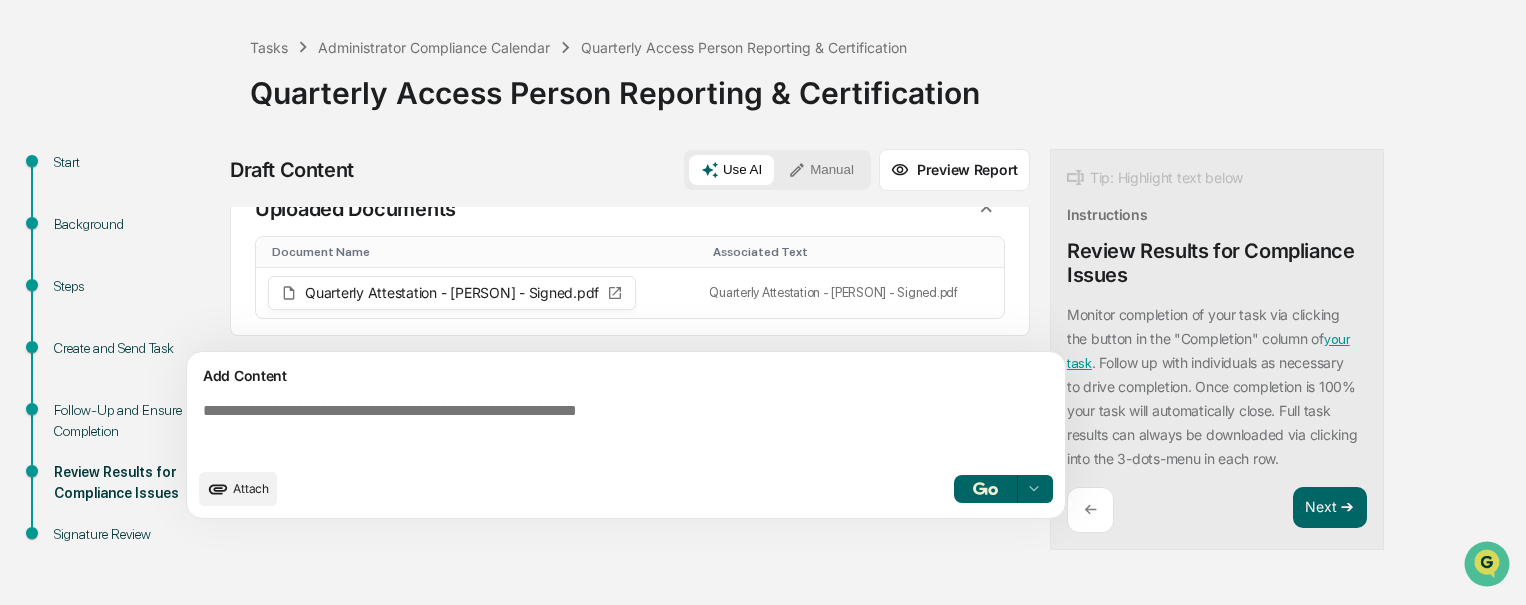 type 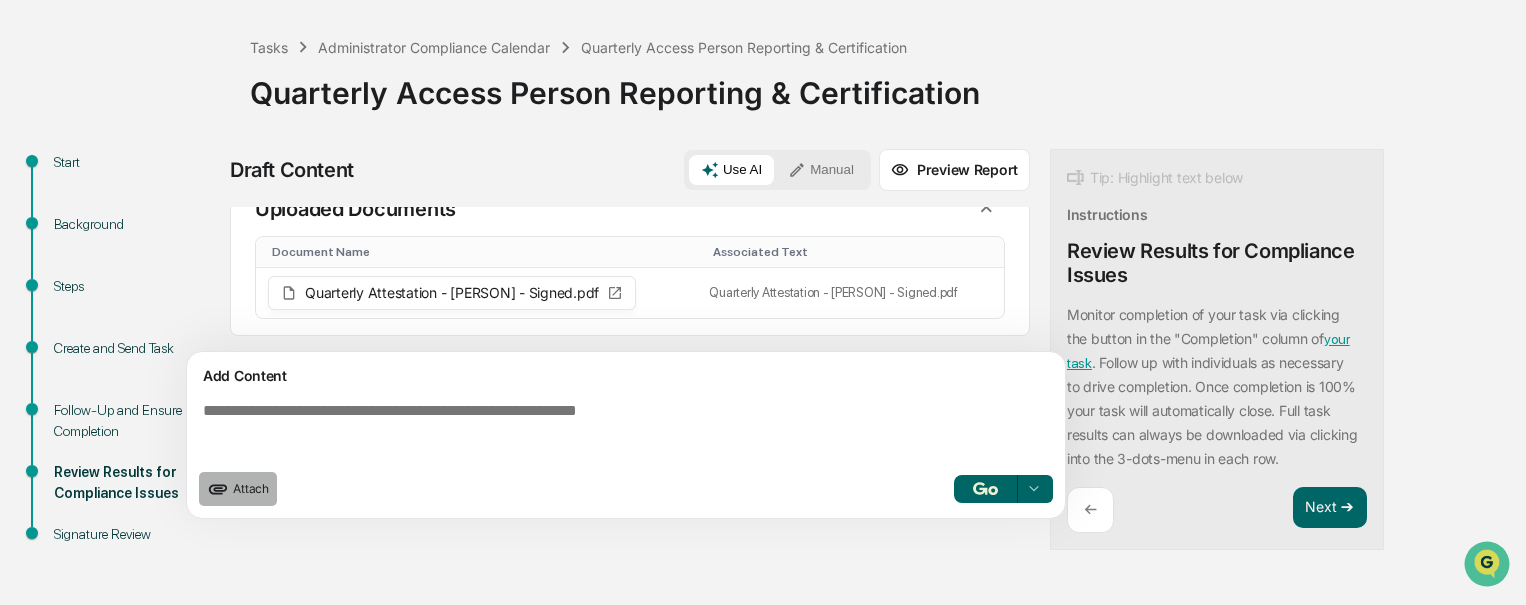 click on "Attach" at bounding box center [238, 489] 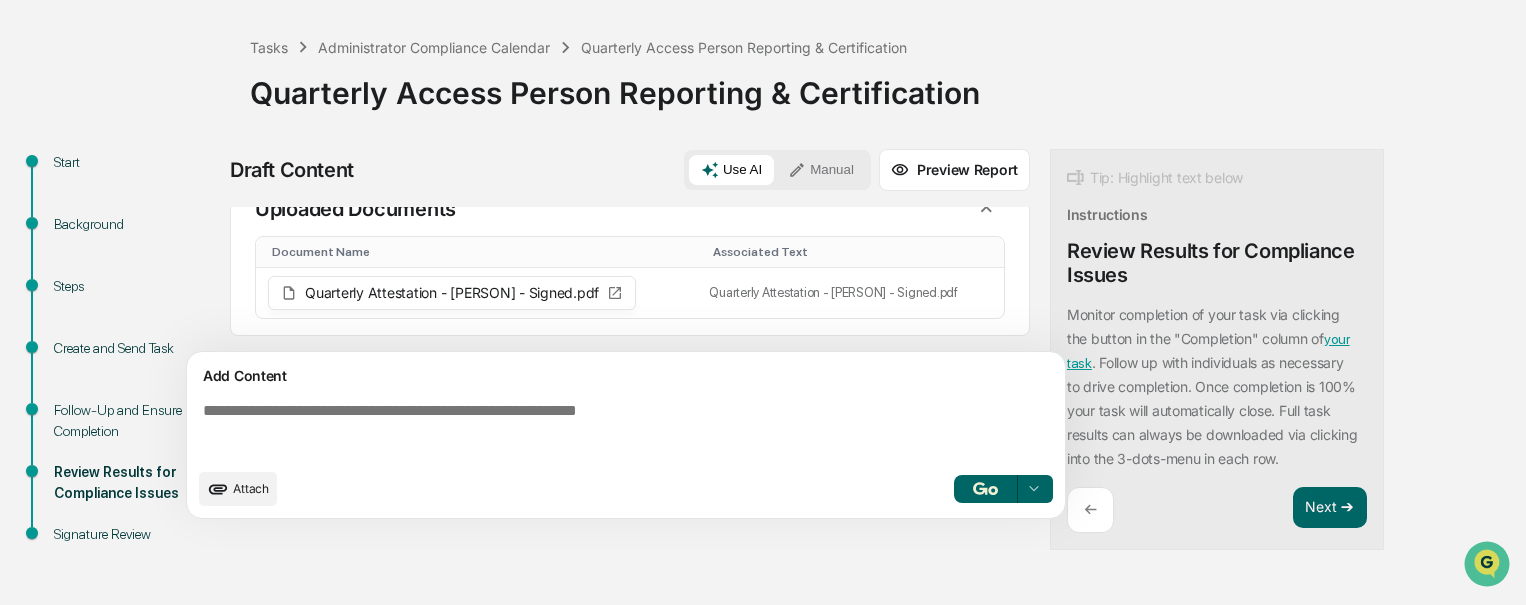 scroll, scrollTop: 0, scrollLeft: 0, axis: both 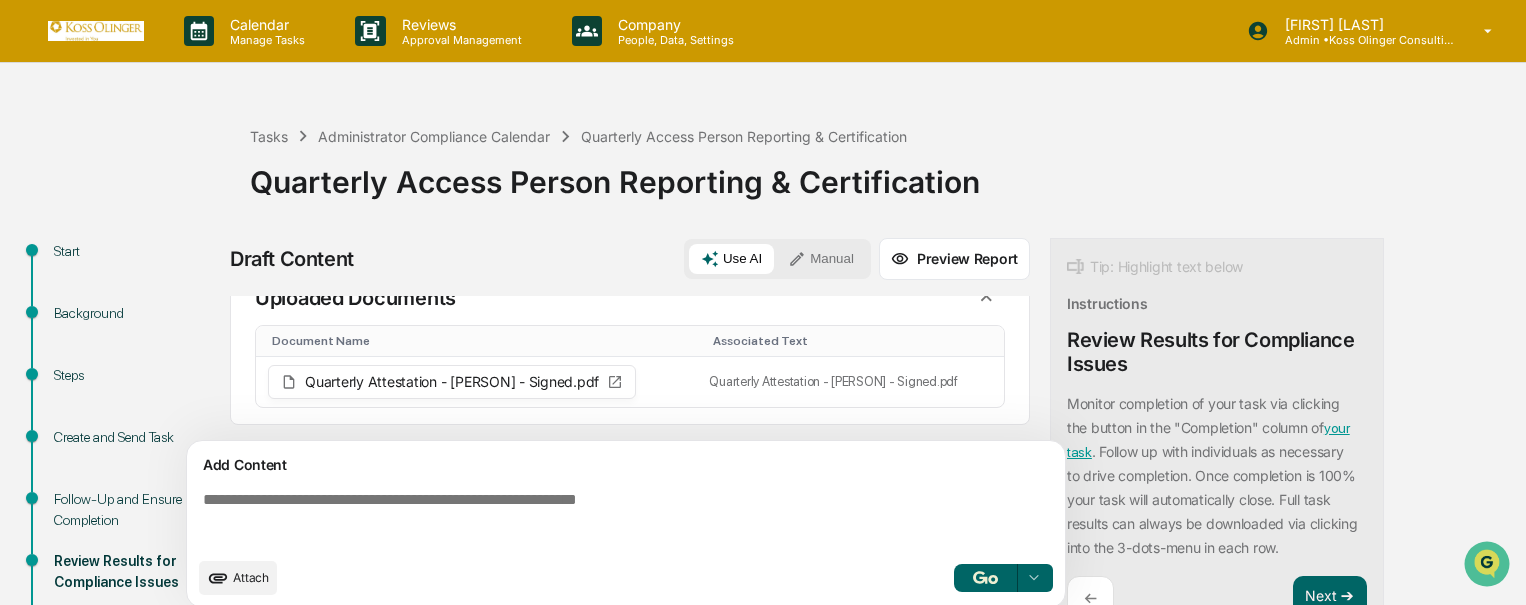 click on "Draft Content Use AI Manual Preview Report Sources Uploaded Documents Document Name Associated Text Quarterly Attestation - [PERSON] - Signed.pdf Quarterly Attestation - [PERSON] - Signed.pdf Add Content Attach Select..." at bounding box center [630, 429] 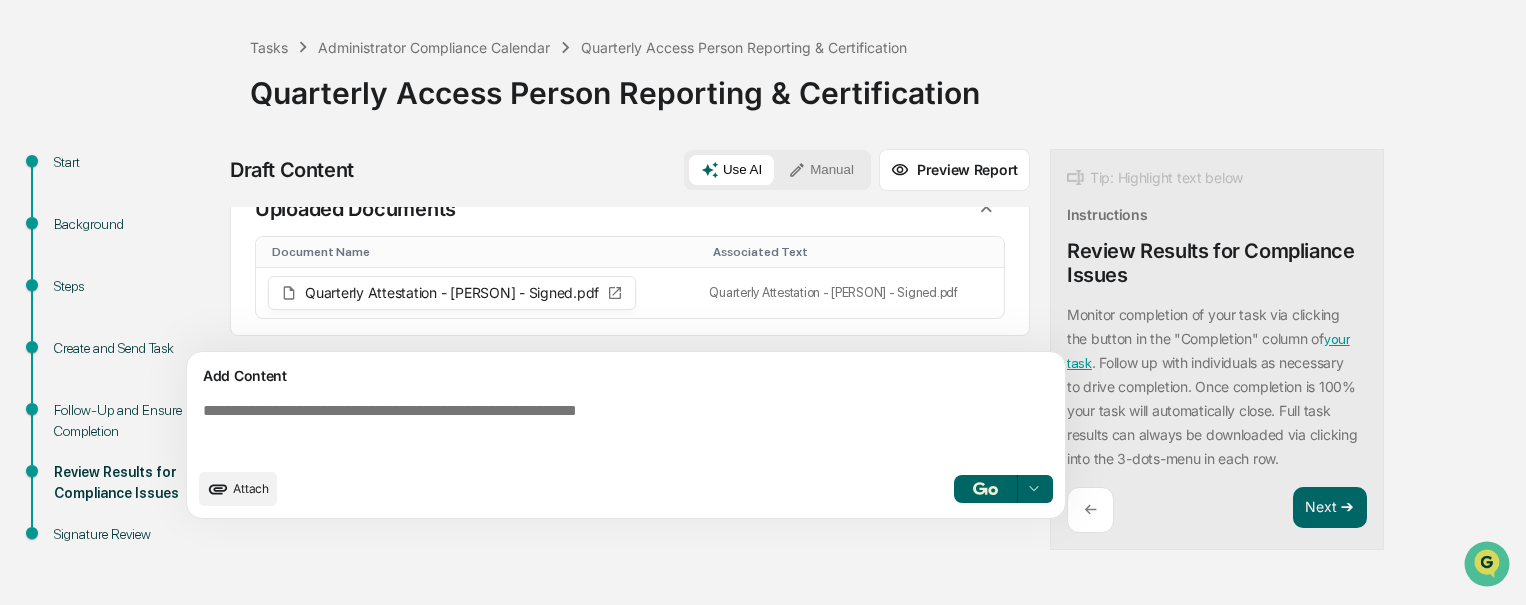 scroll, scrollTop: 0, scrollLeft: 0, axis: both 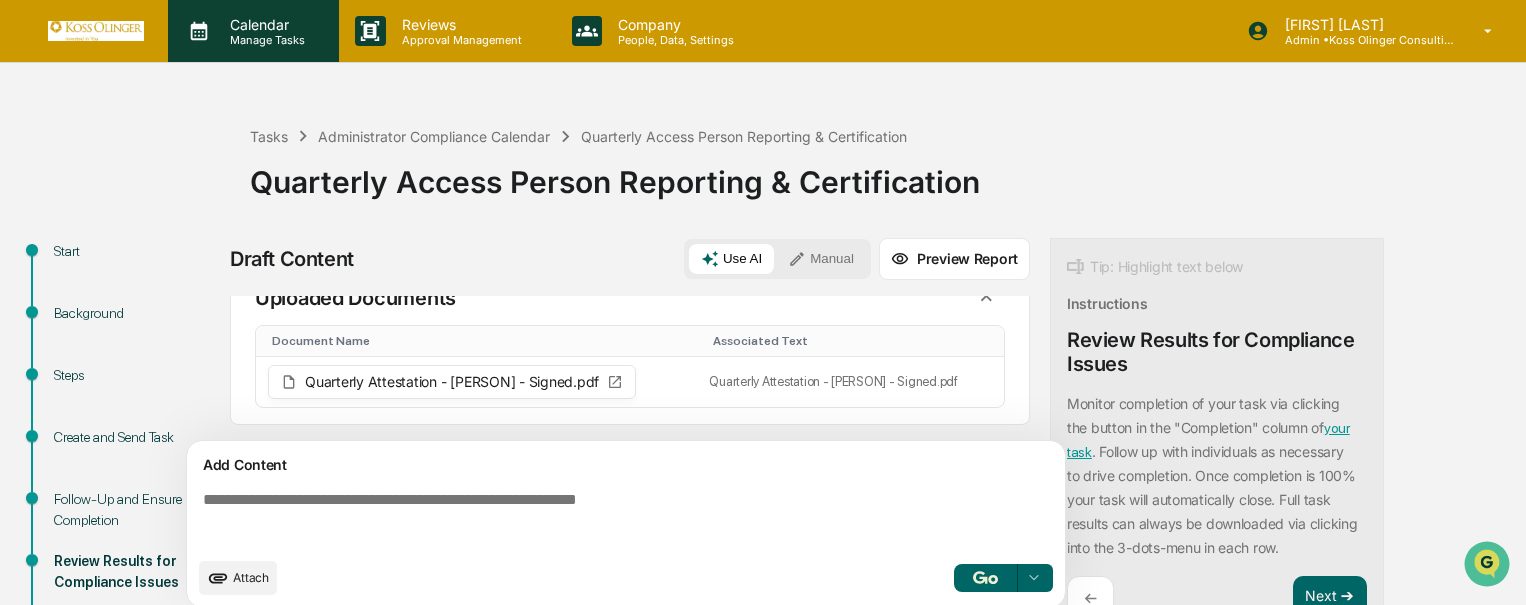 click on "Calendar Manage Tasks" at bounding box center [251, 31] 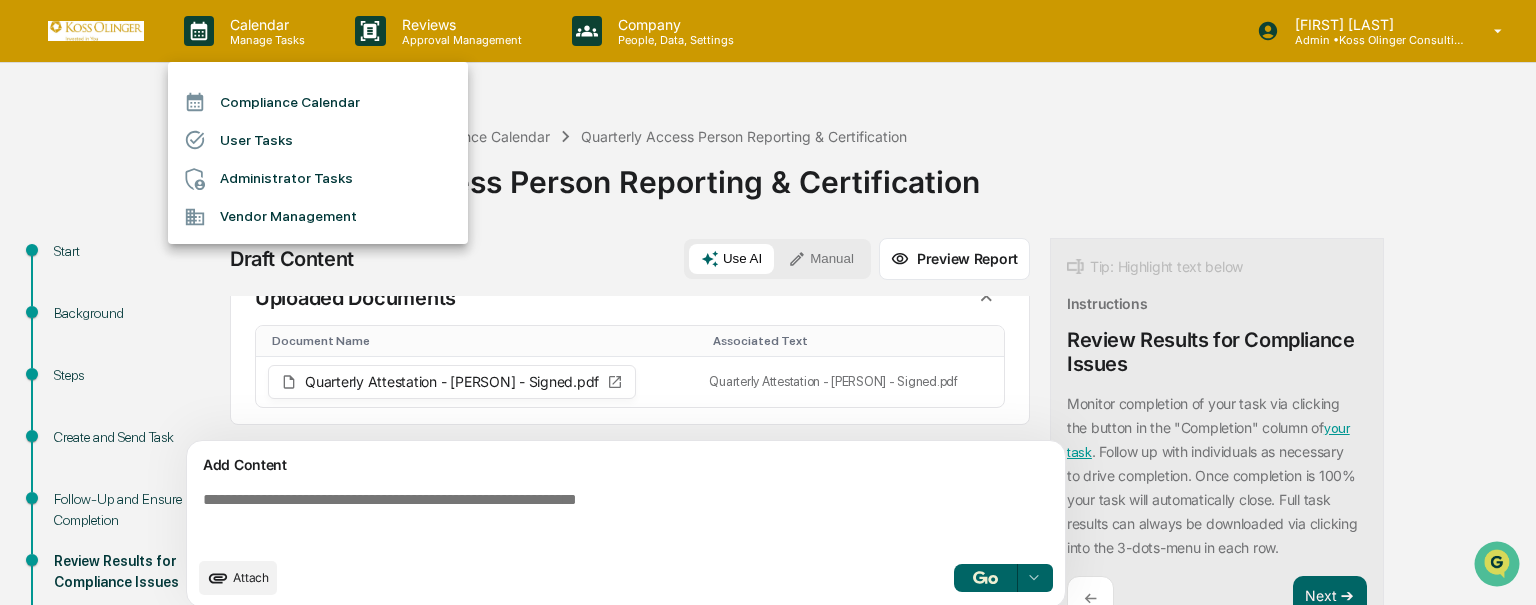 click on "Compliance Calendar" at bounding box center (318, 102) 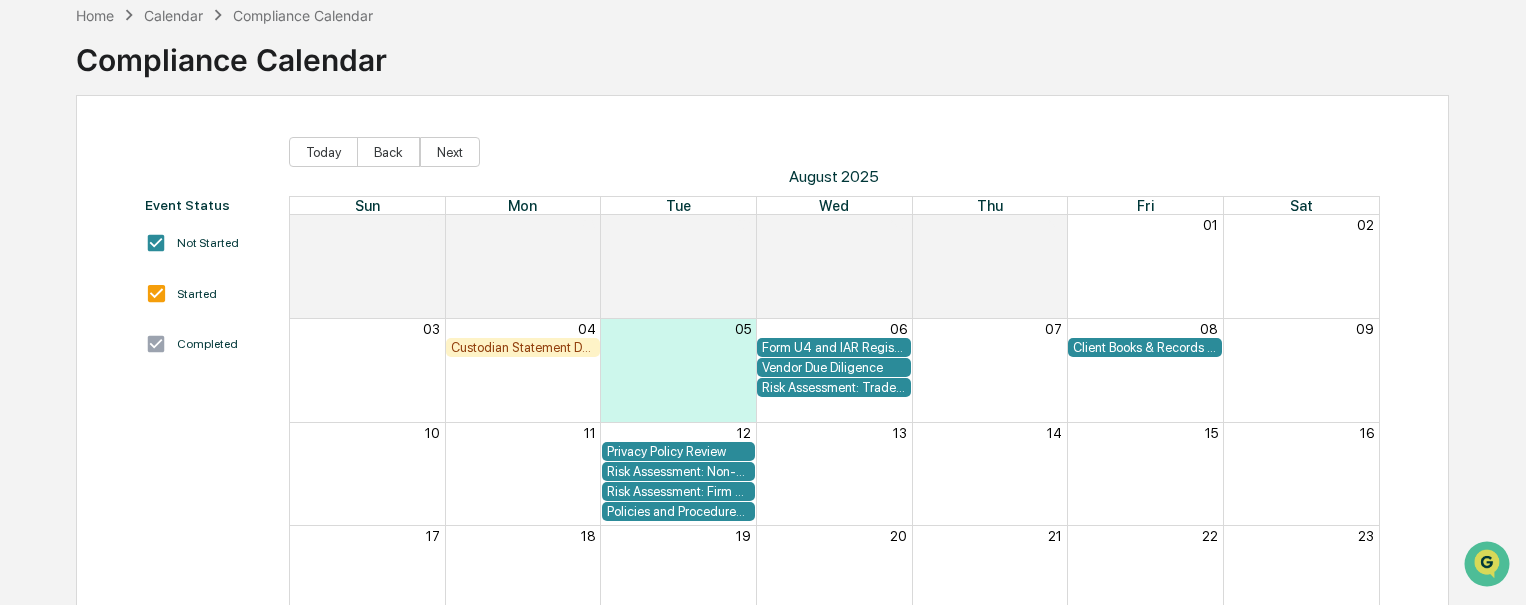 scroll, scrollTop: 0, scrollLeft: 0, axis: both 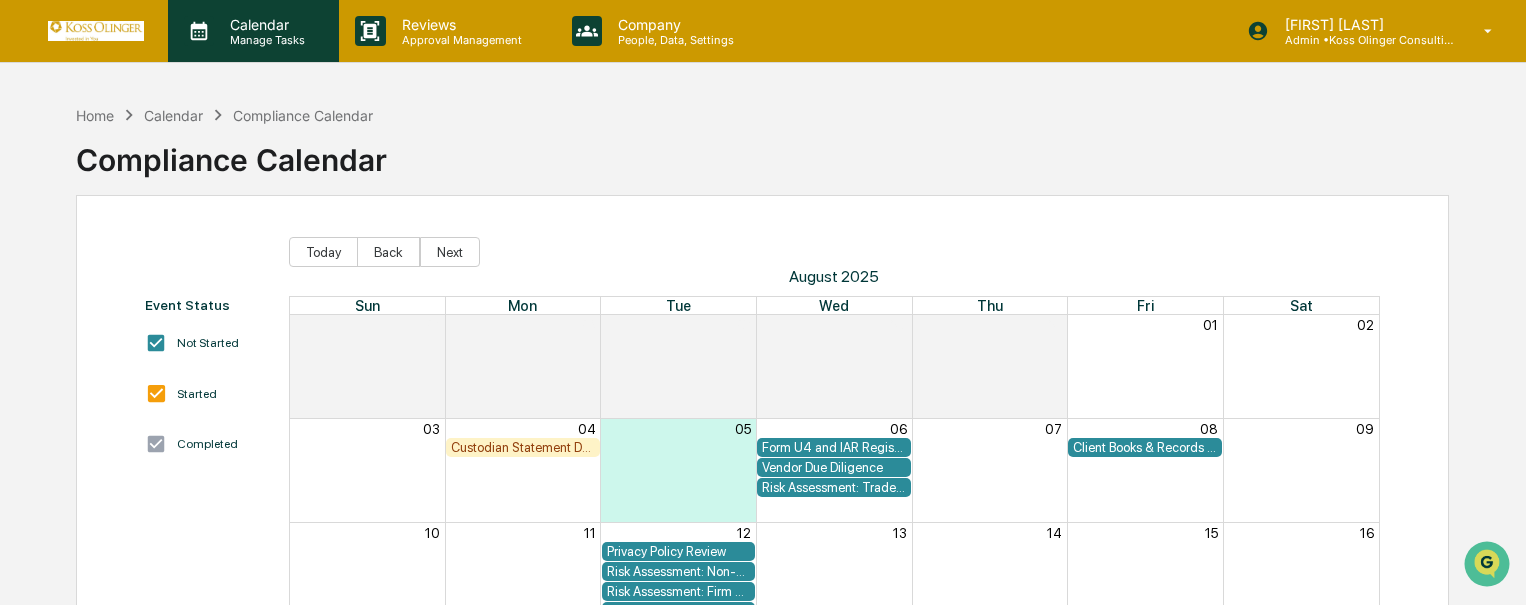 click on "Manage Tasks" at bounding box center [264, 40] 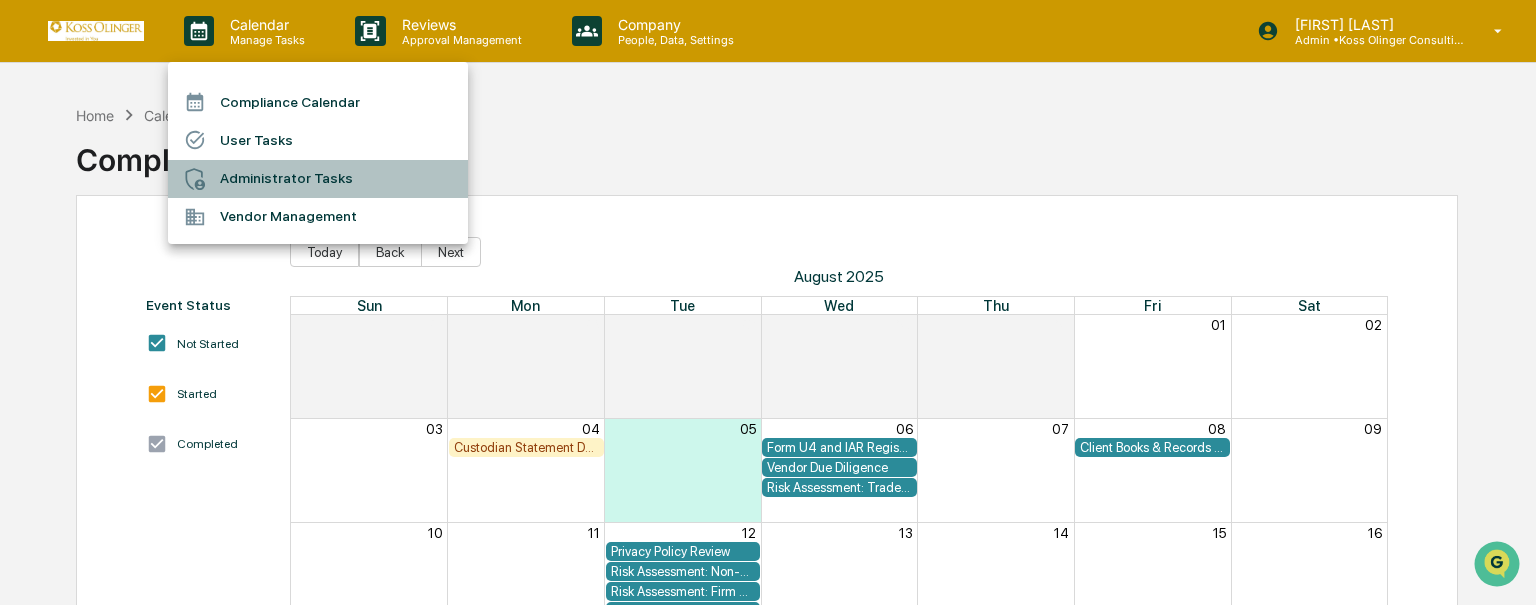 click on "Administrator Tasks" at bounding box center [318, 179] 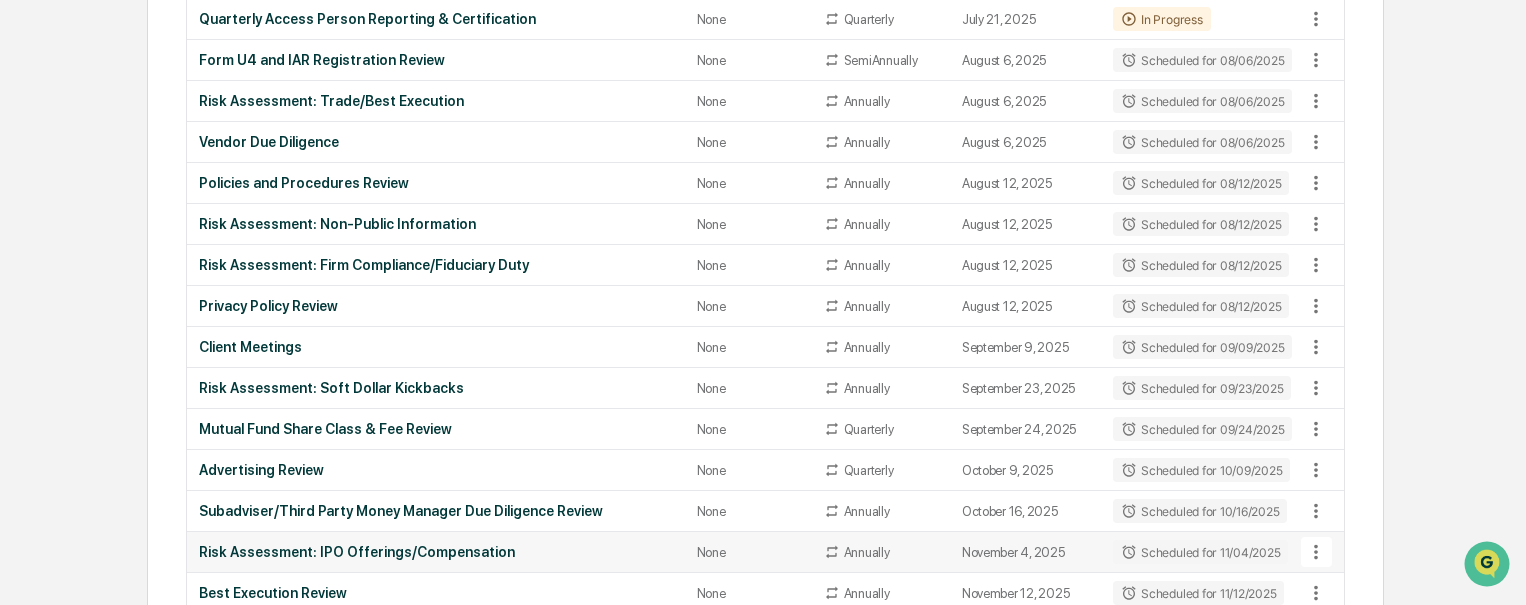 scroll, scrollTop: 1159, scrollLeft: 0, axis: vertical 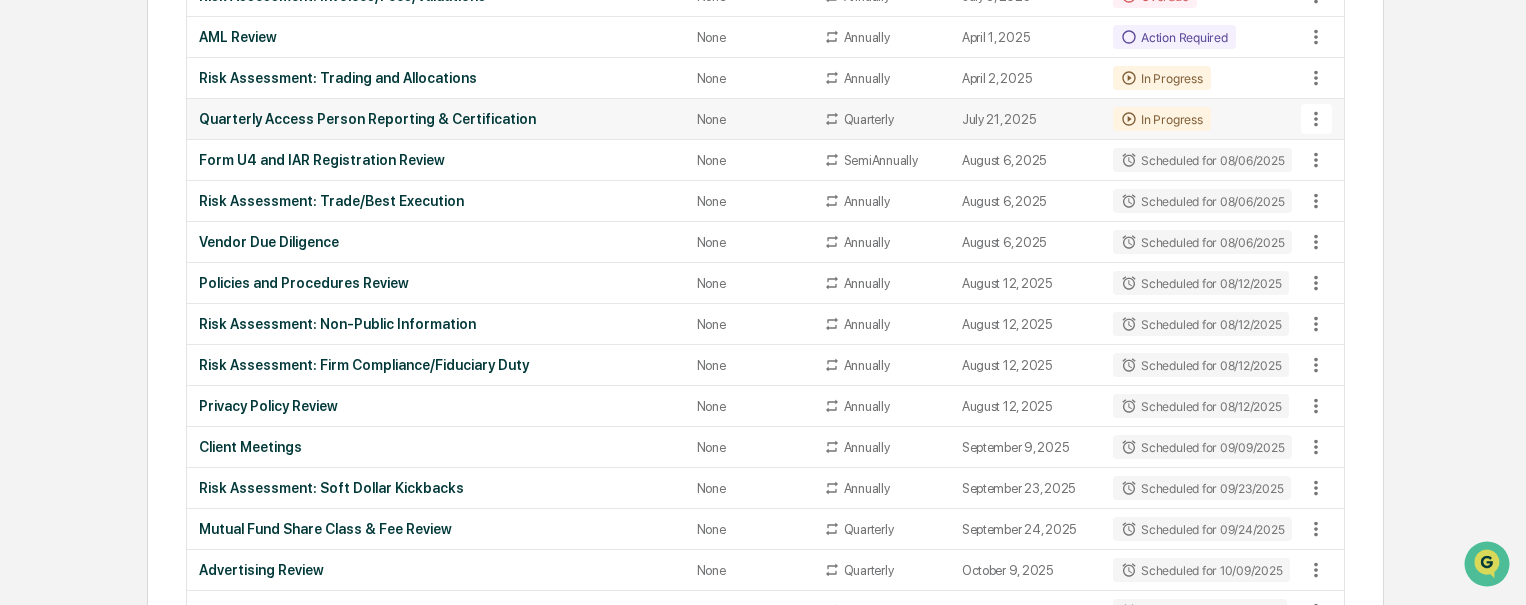 click 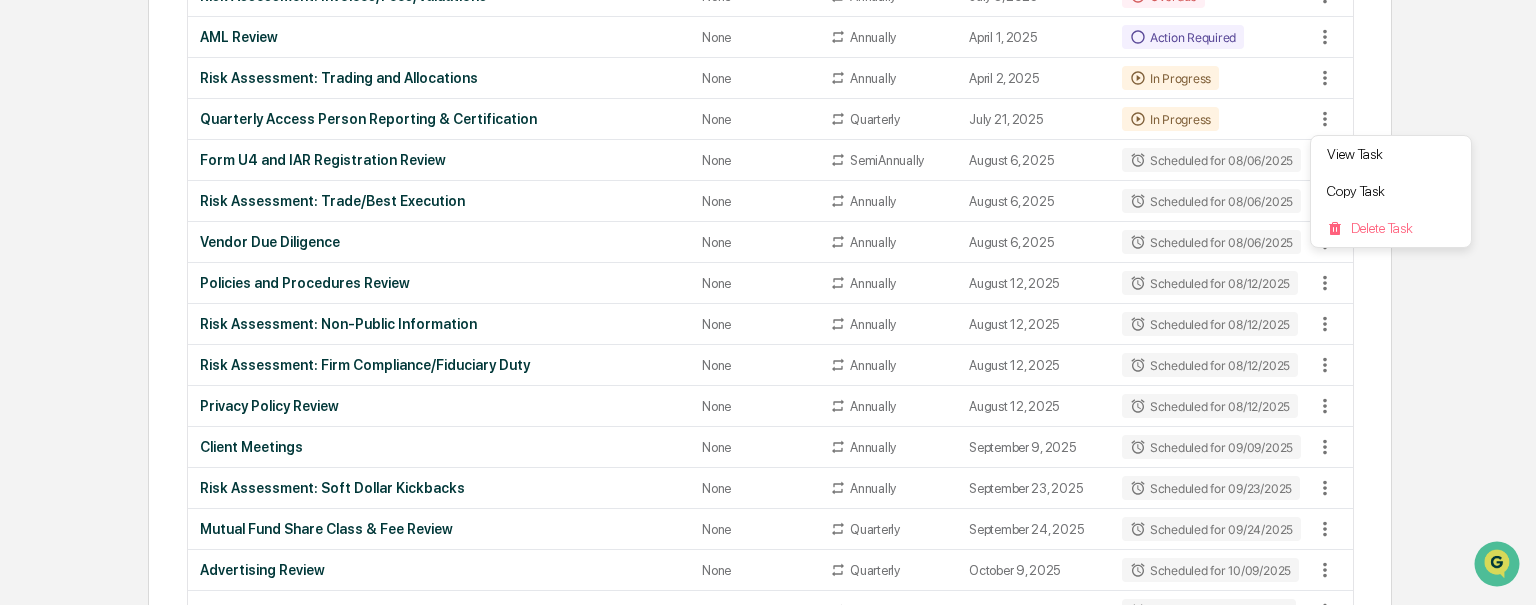 drag, startPoint x: 684, startPoint y: 107, endPoint x: 408, endPoint y: 107, distance: 276 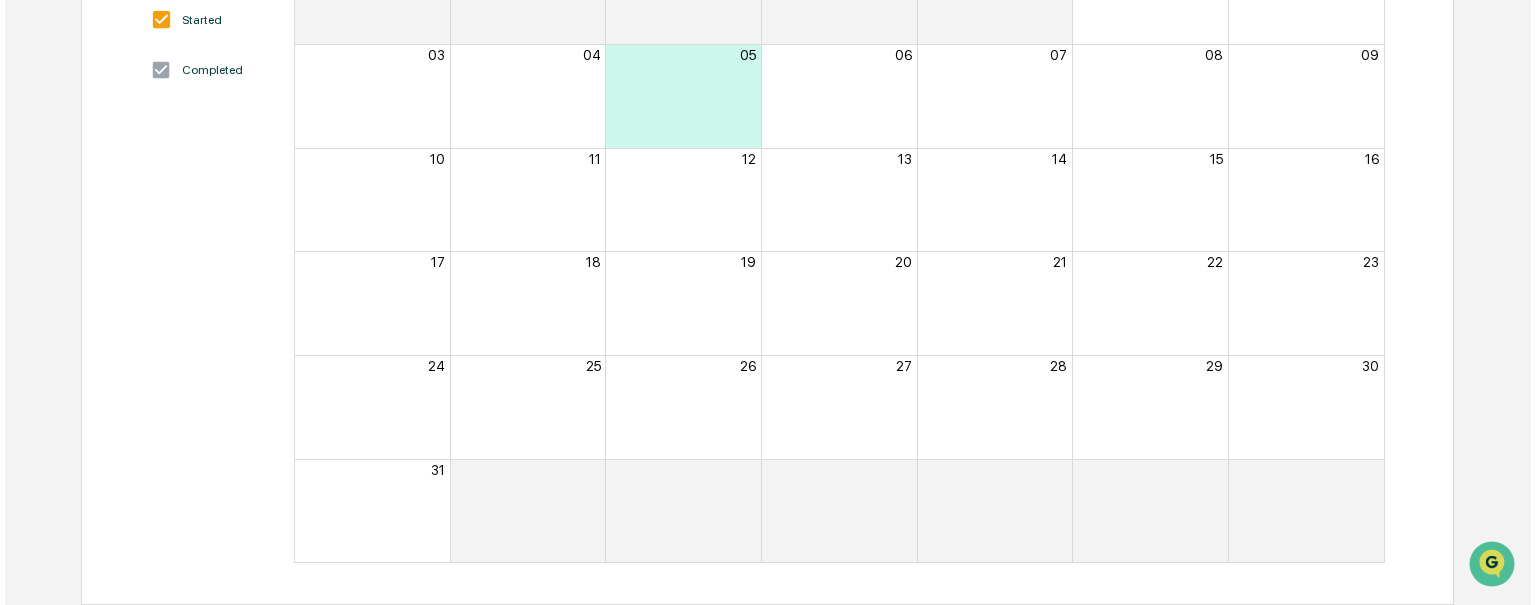 scroll, scrollTop: 0, scrollLeft: 0, axis: both 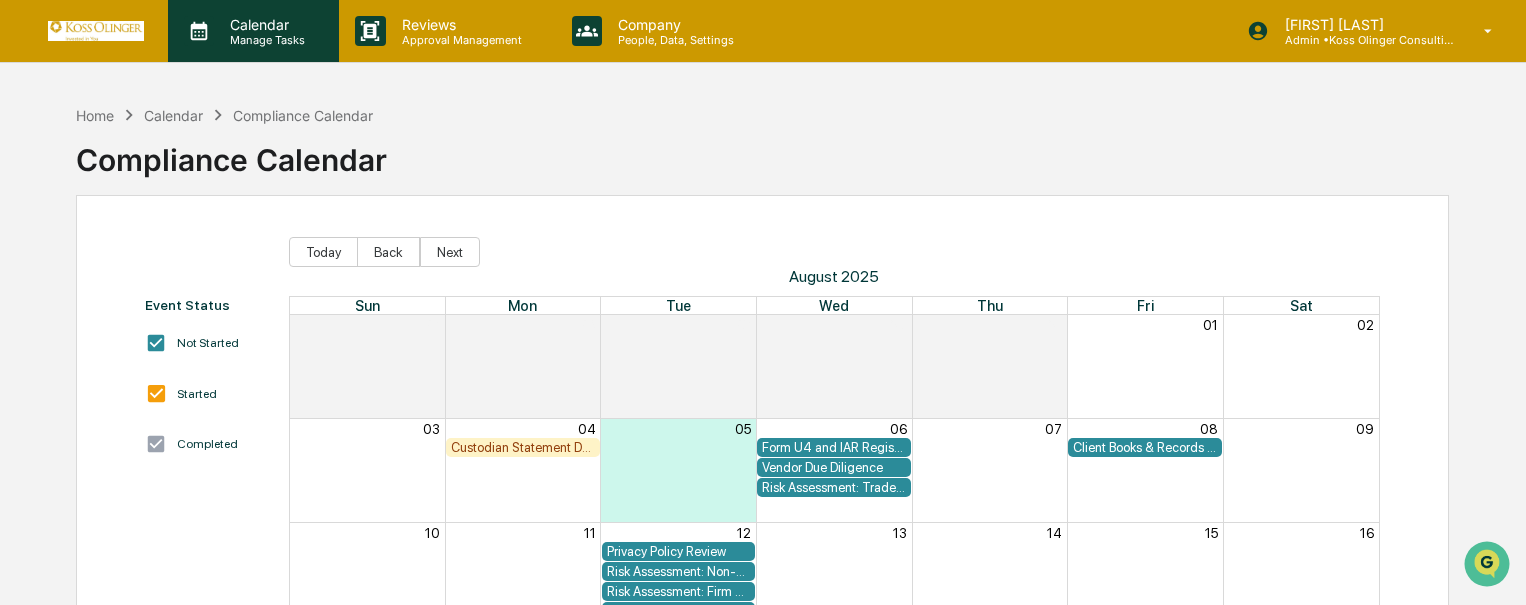 click on "Manage Tasks" at bounding box center (264, 40) 